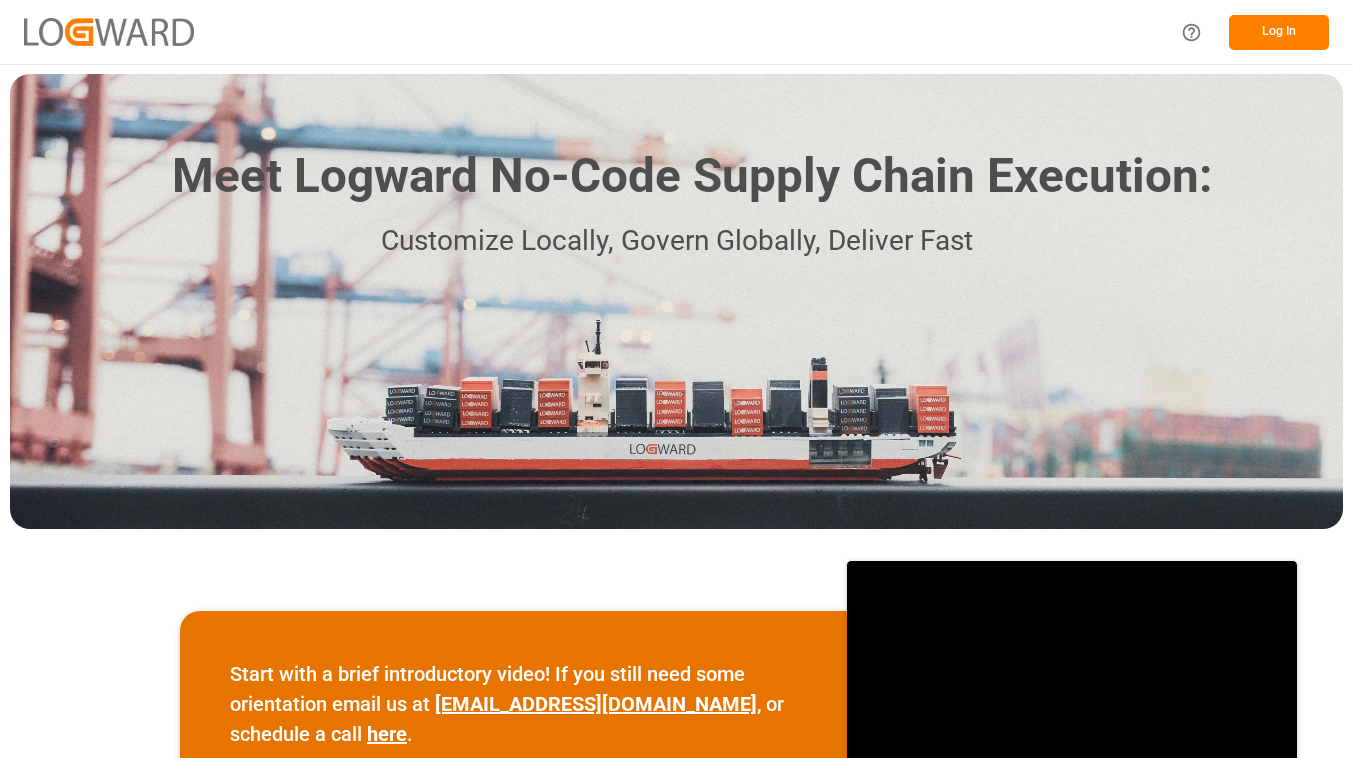 scroll, scrollTop: 0, scrollLeft: 0, axis: both 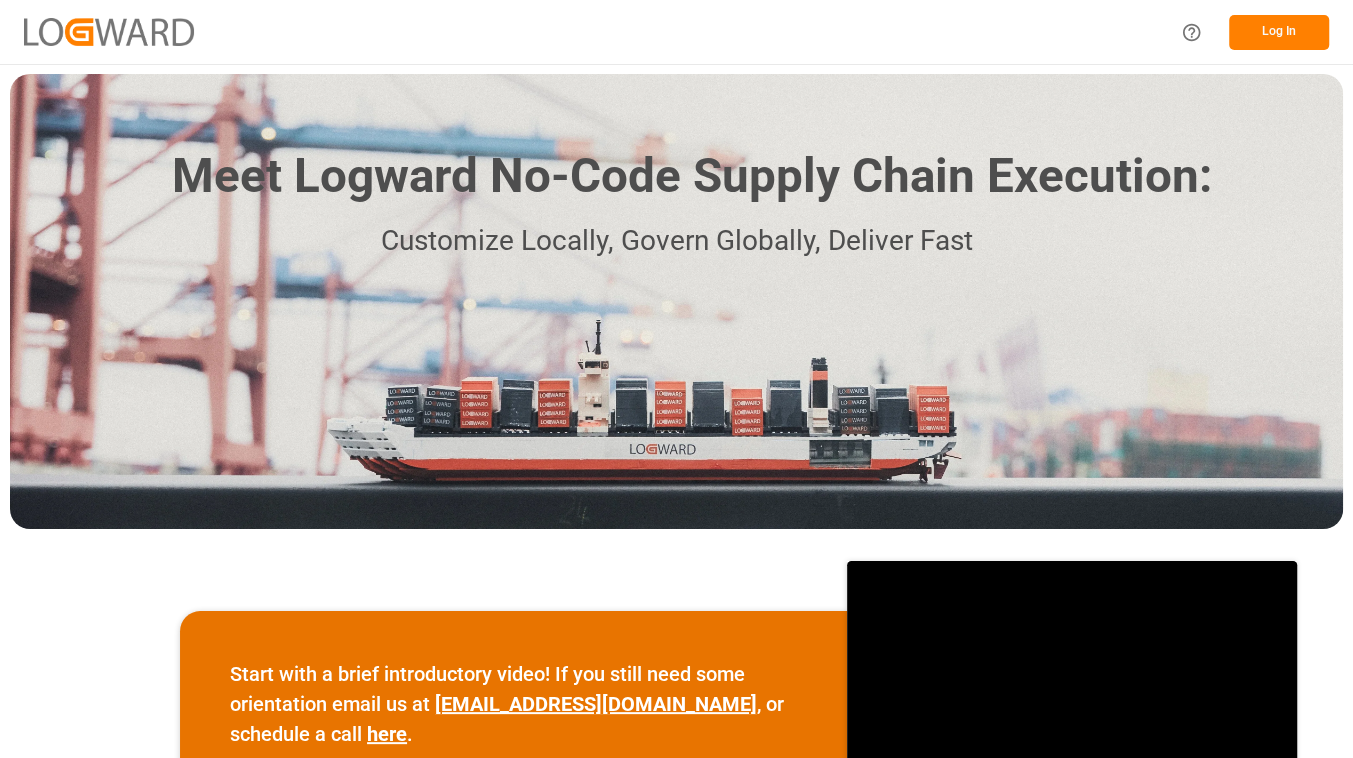 drag, startPoint x: 0, startPoint y: 0, endPoint x: 1201, endPoint y: 68, distance: 1202.9235 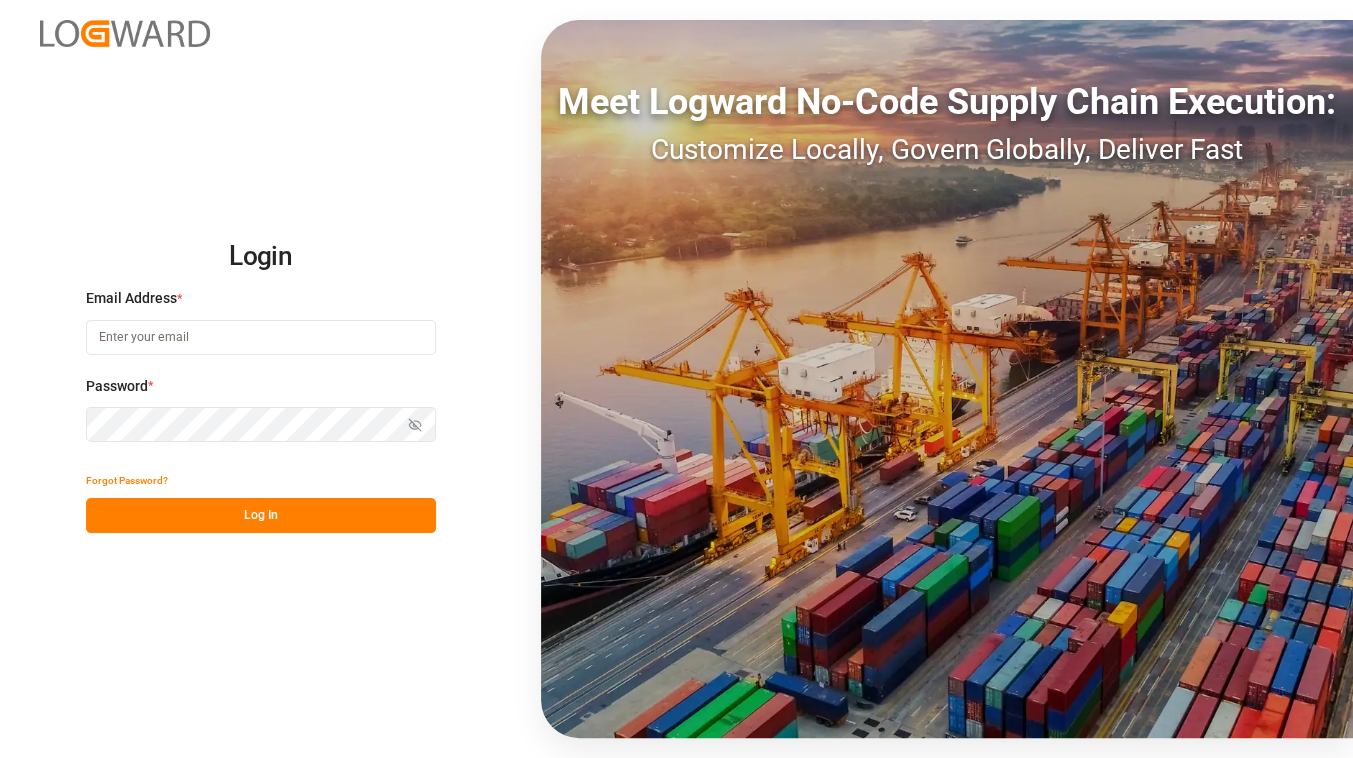 type on "[EMAIL_ADDRESS][DOMAIN_NAME]" 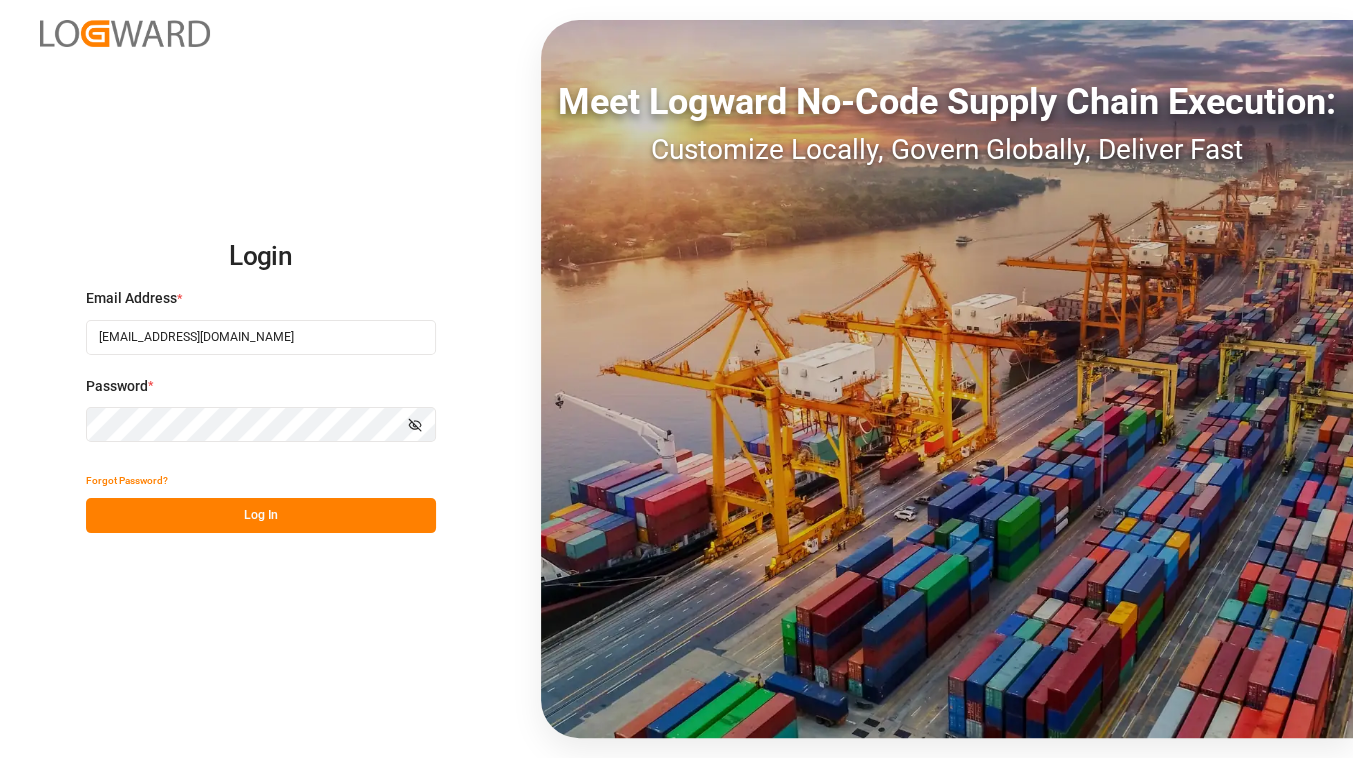 click on "Log In" at bounding box center (261, 515) 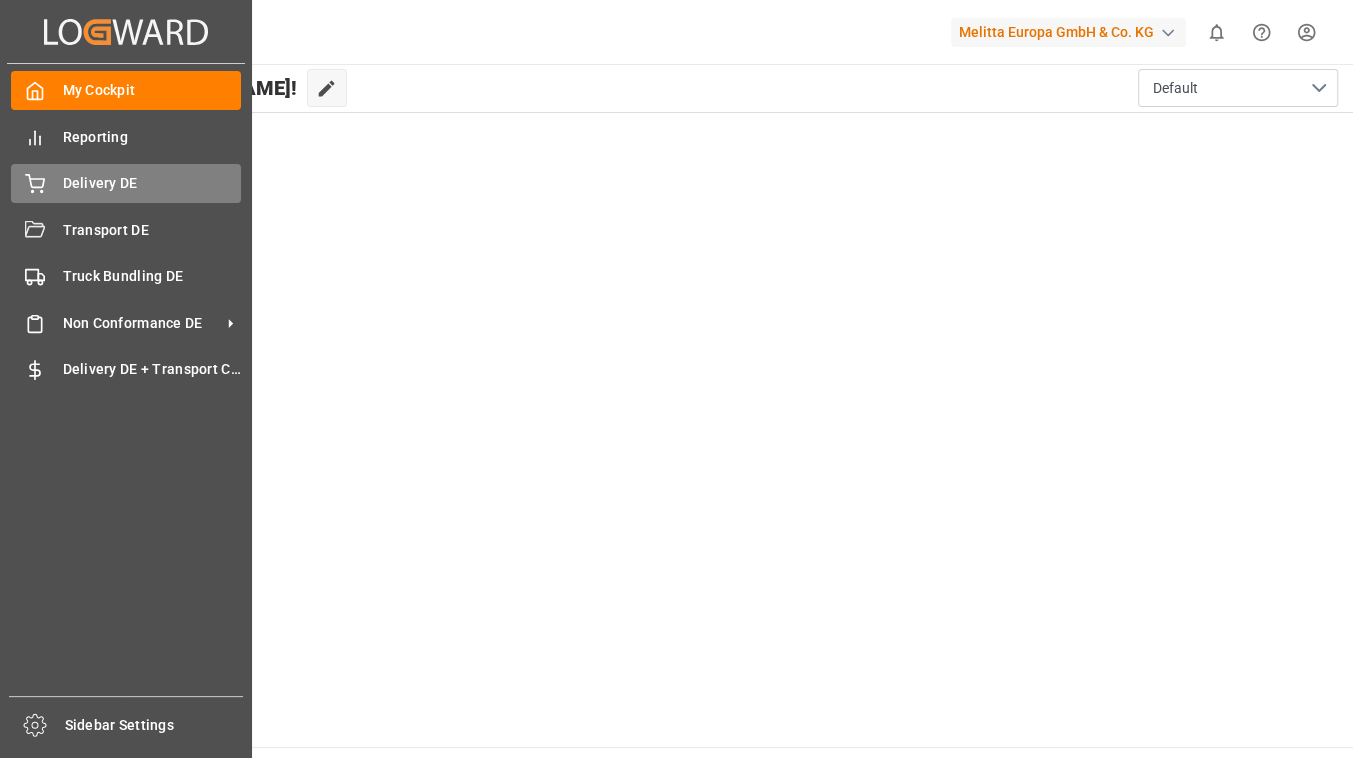 click on "Delivery DE" at bounding box center [152, 183] 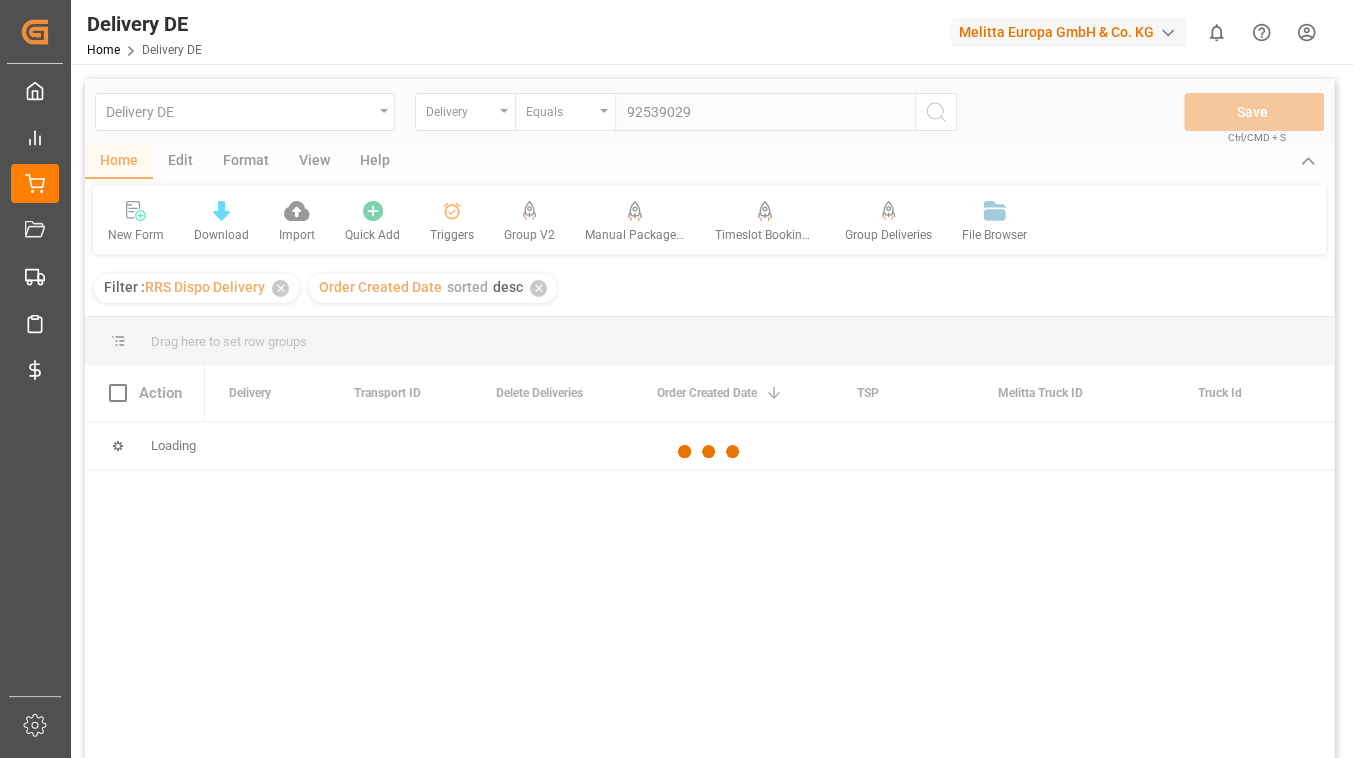 type on "92539029" 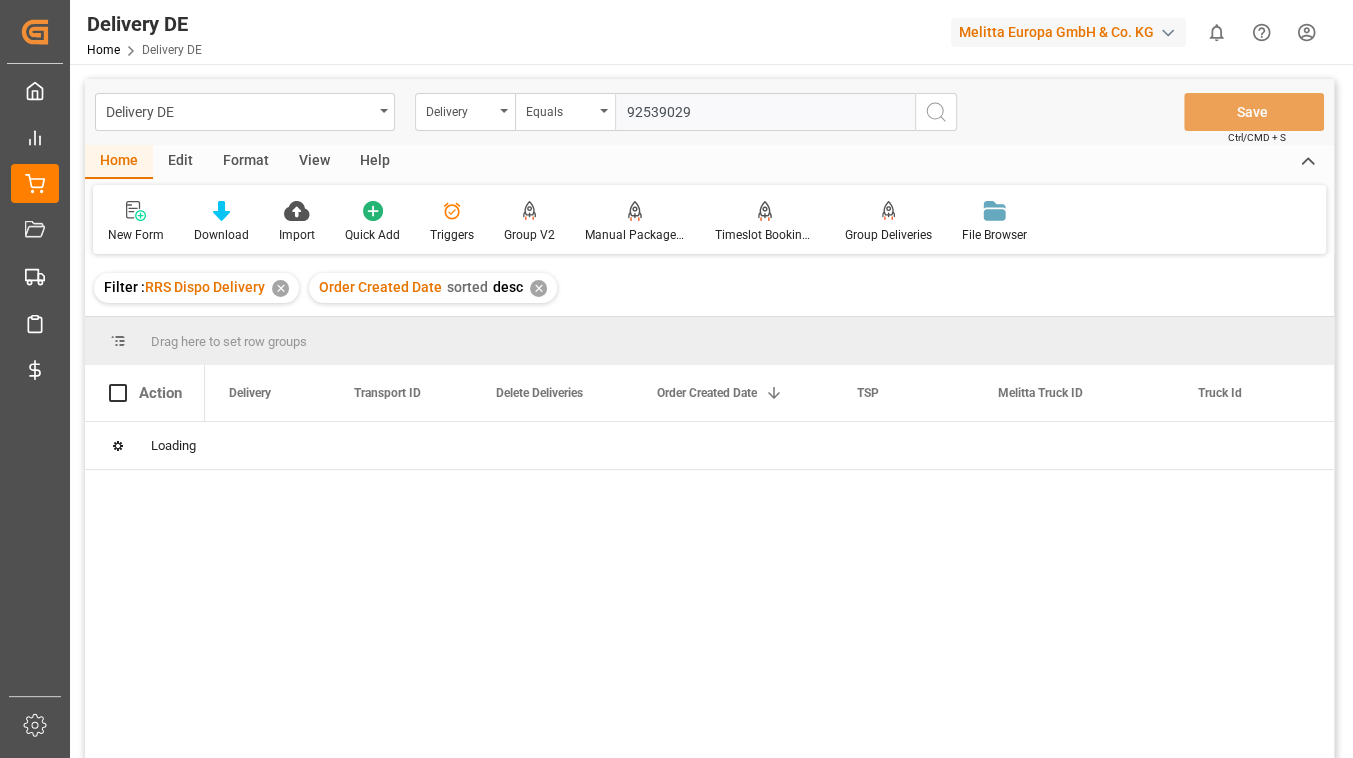 click at bounding box center (936, 112) 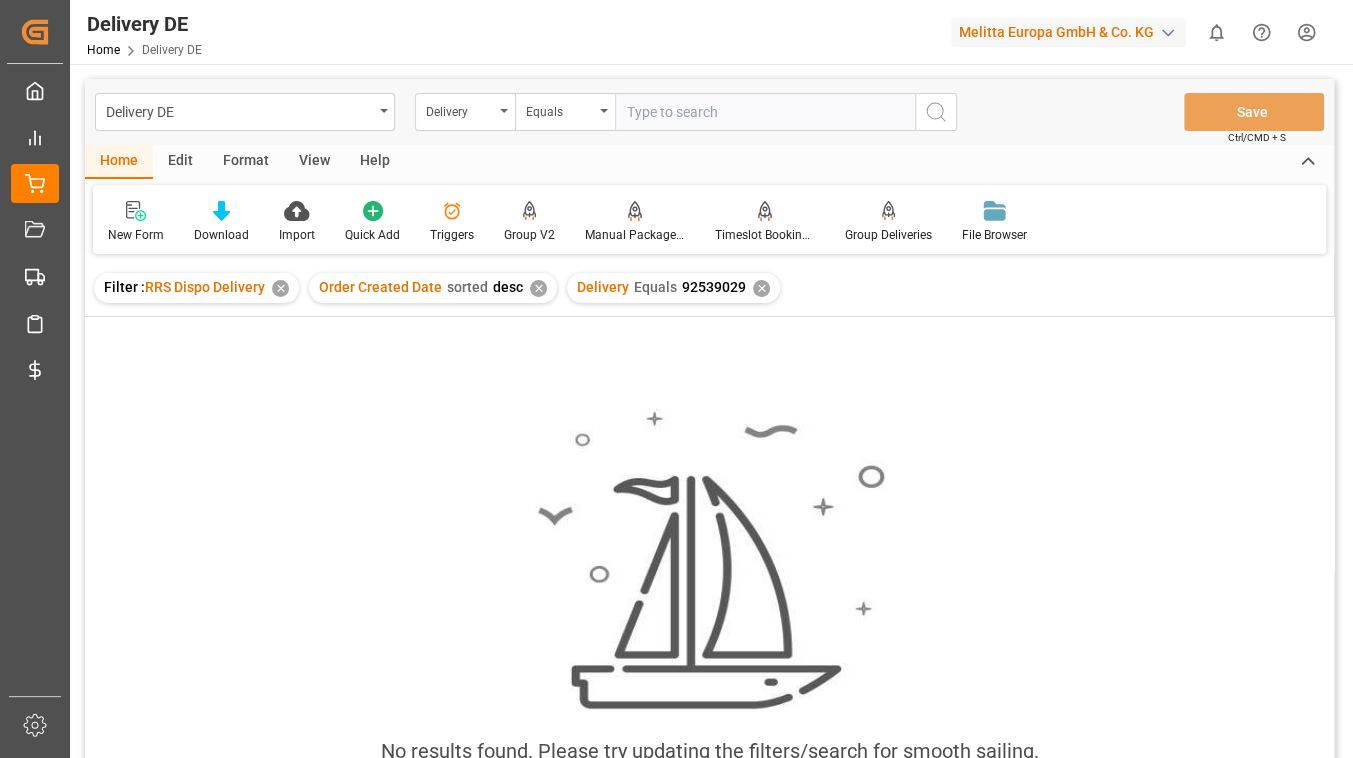 click on "✕" at bounding box center [538, 288] 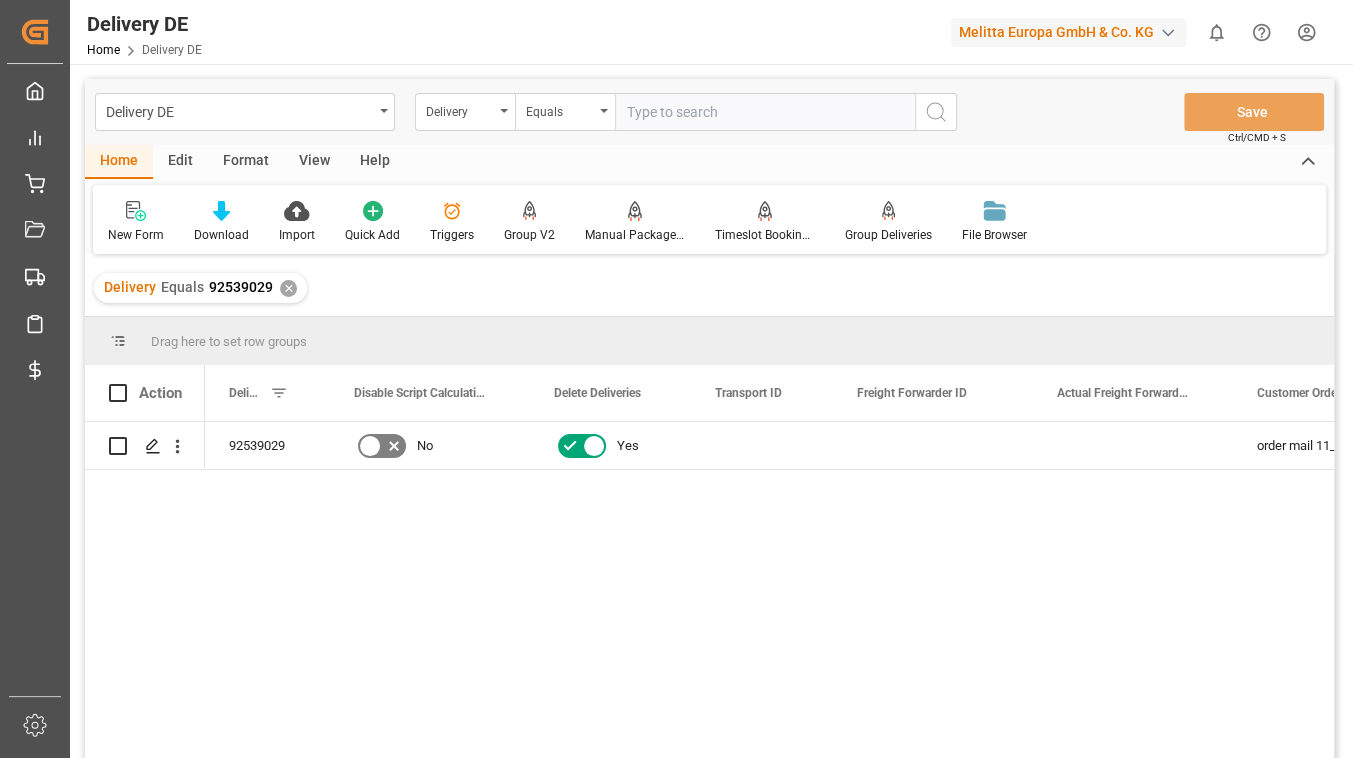 click on "✕" at bounding box center [288, 288] 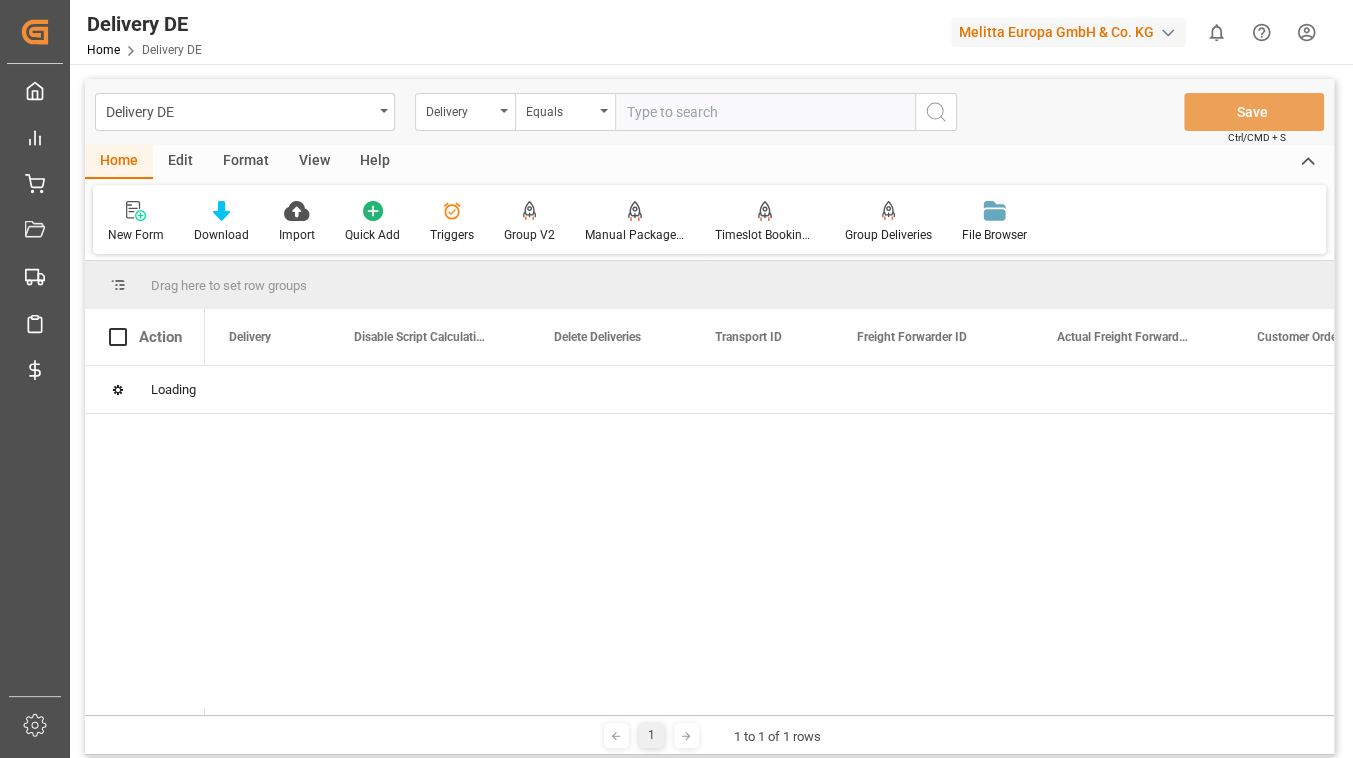 click at bounding box center [765, 112] 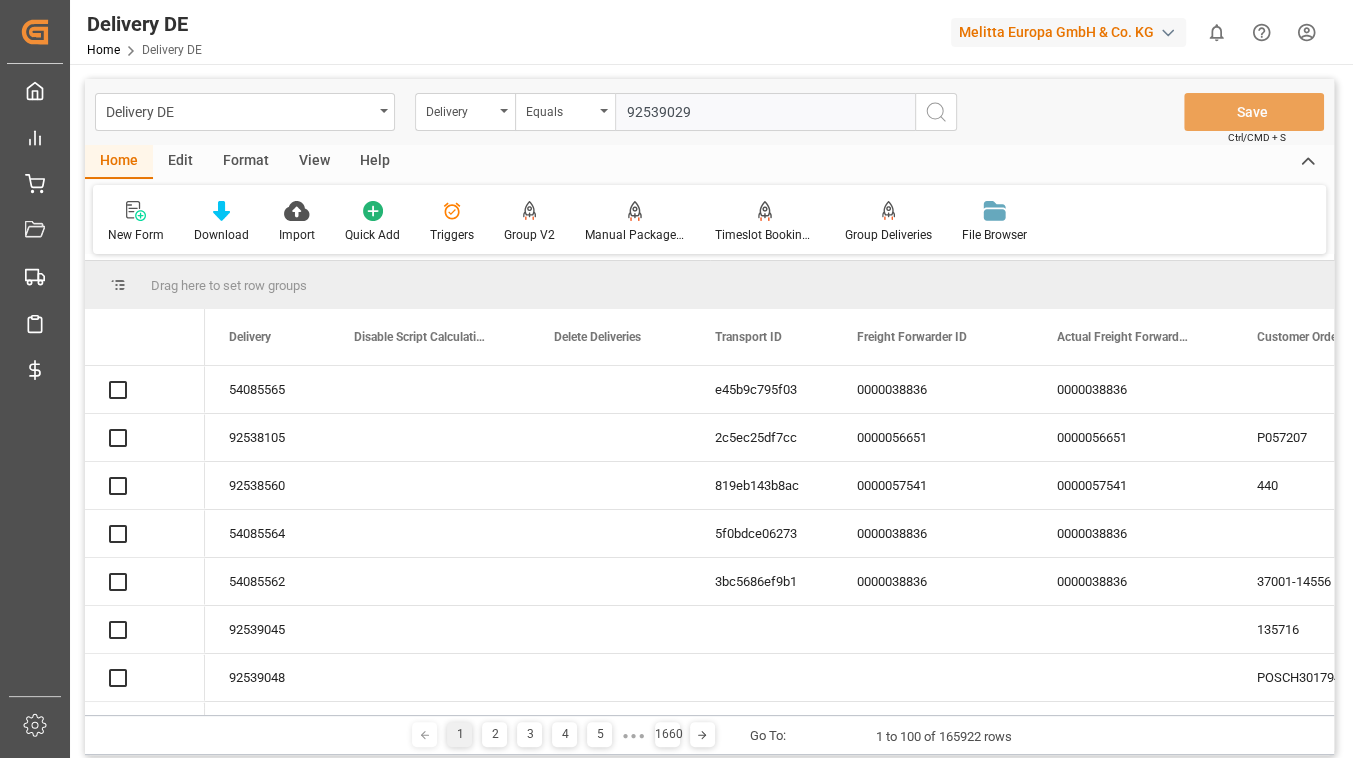 type on "92539029" 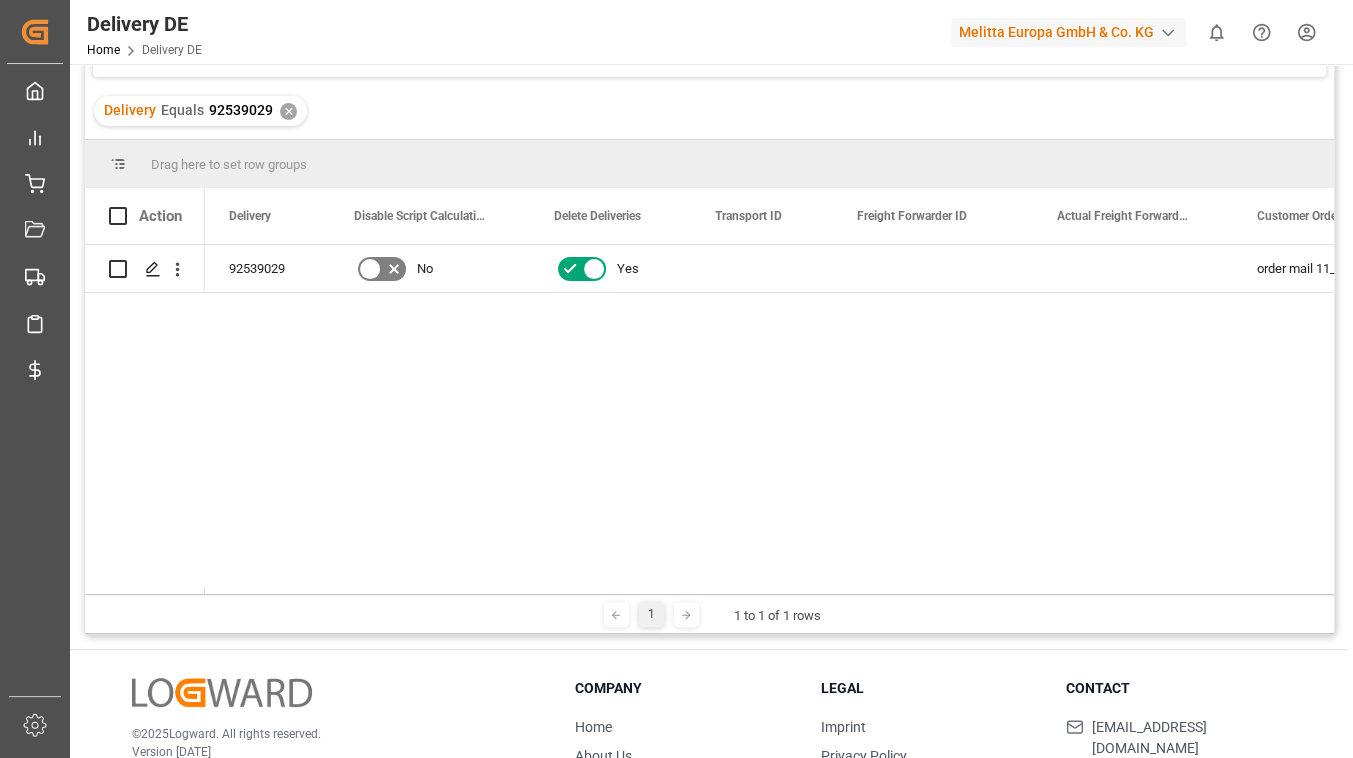scroll, scrollTop: 181, scrollLeft: 0, axis: vertical 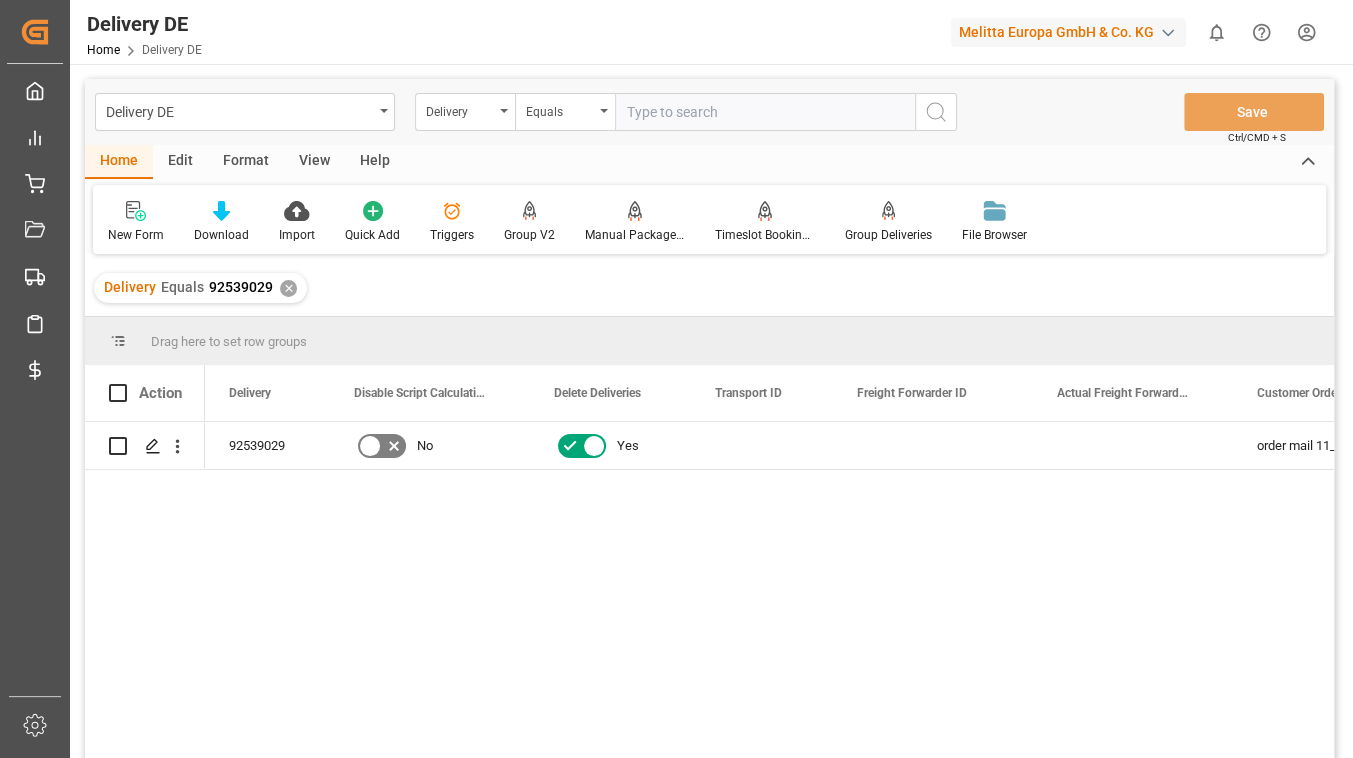 click on "Delivery Equals 92539029 ✕" at bounding box center (200, 288) 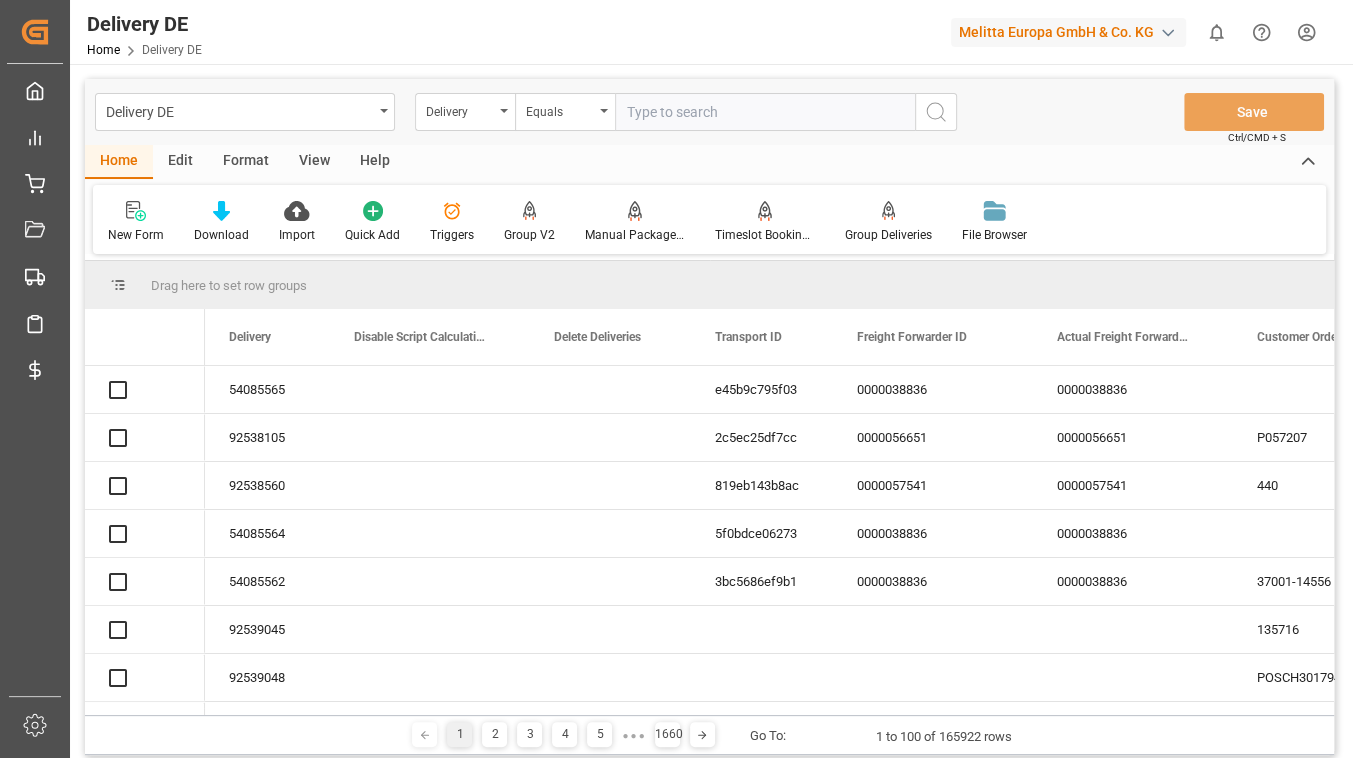 click at bounding box center (765, 112) 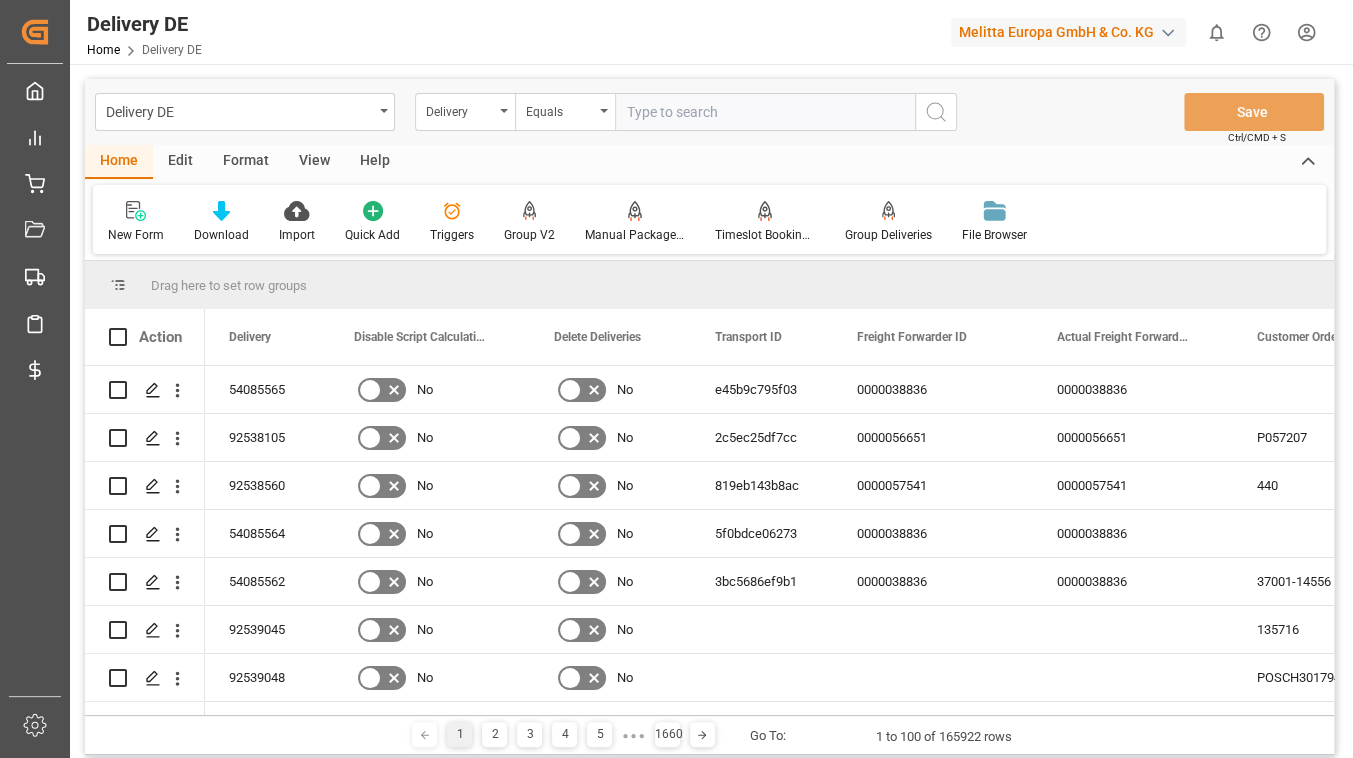 paste on "92526511" 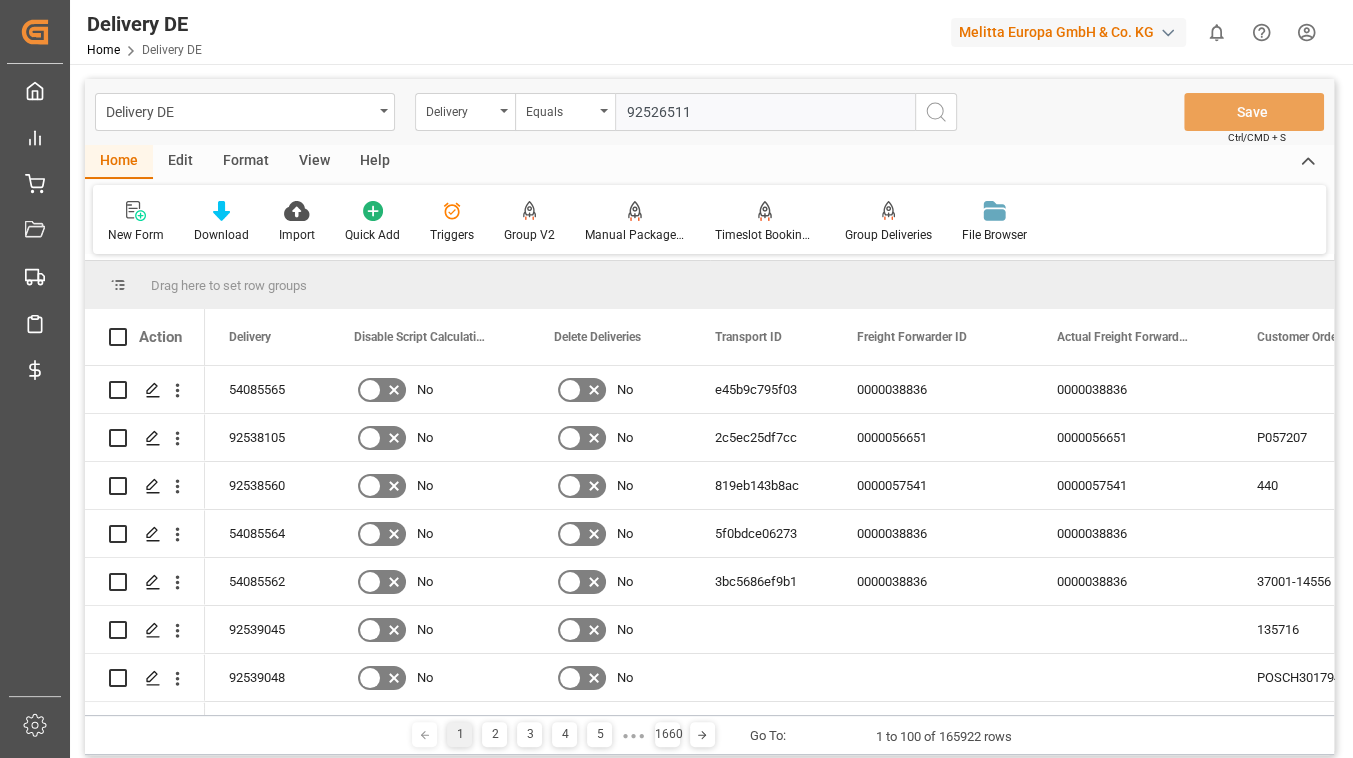 type on "92526511" 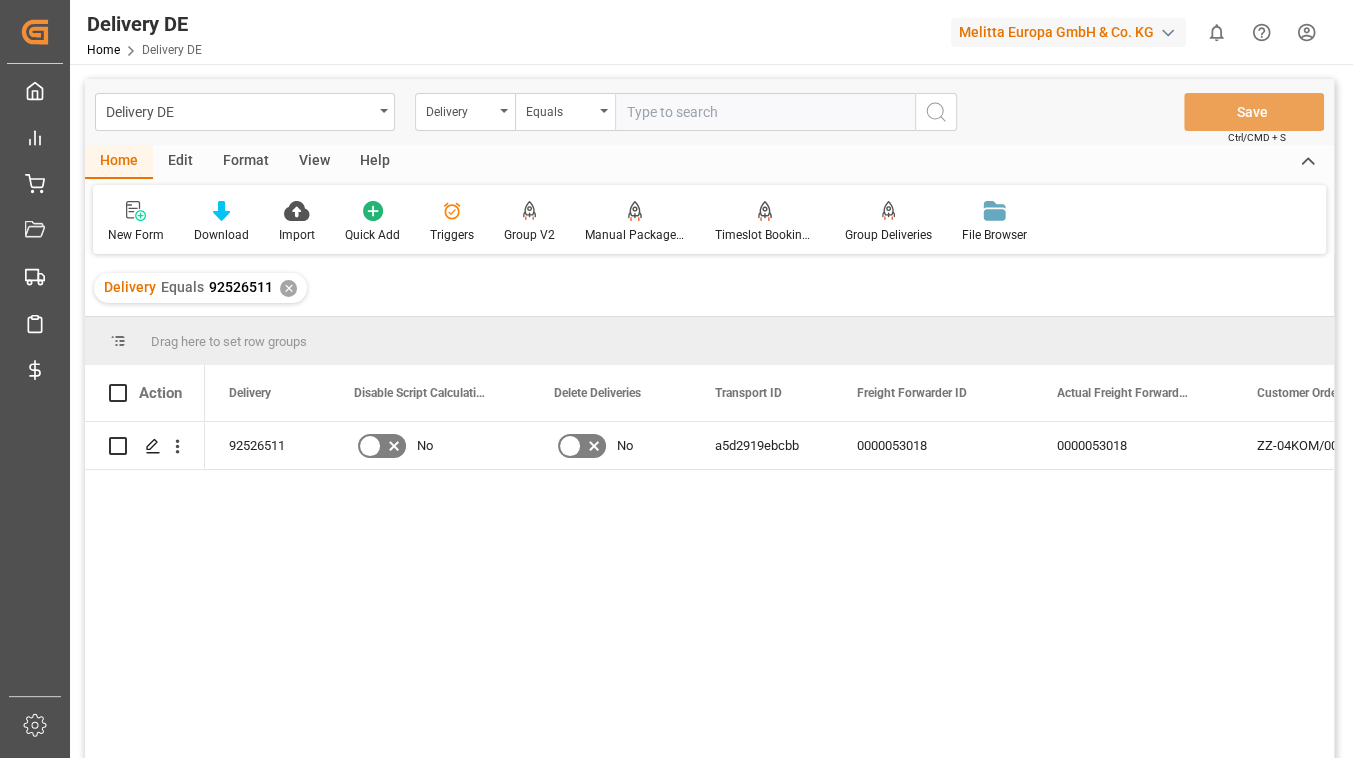 click at bounding box center (765, 112) 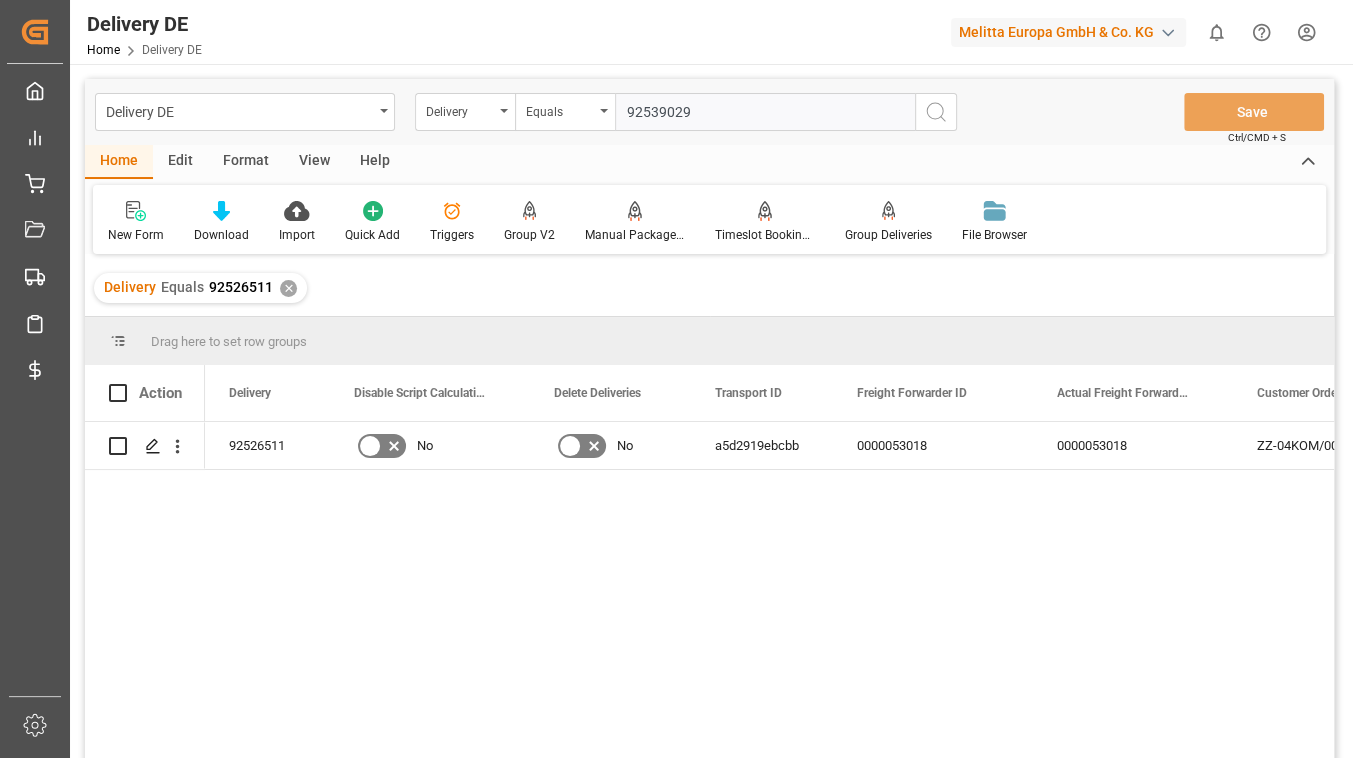 type on "92539029" 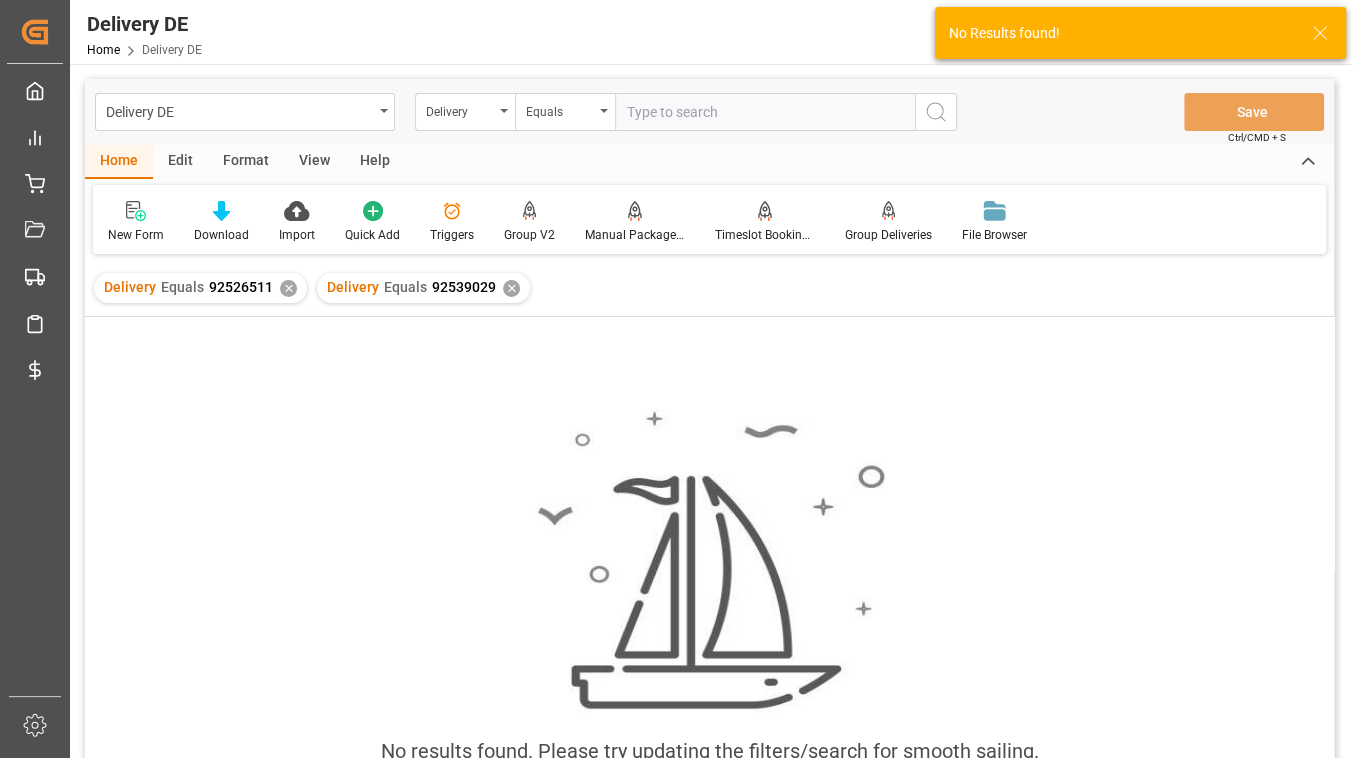 click on "✕" at bounding box center [288, 288] 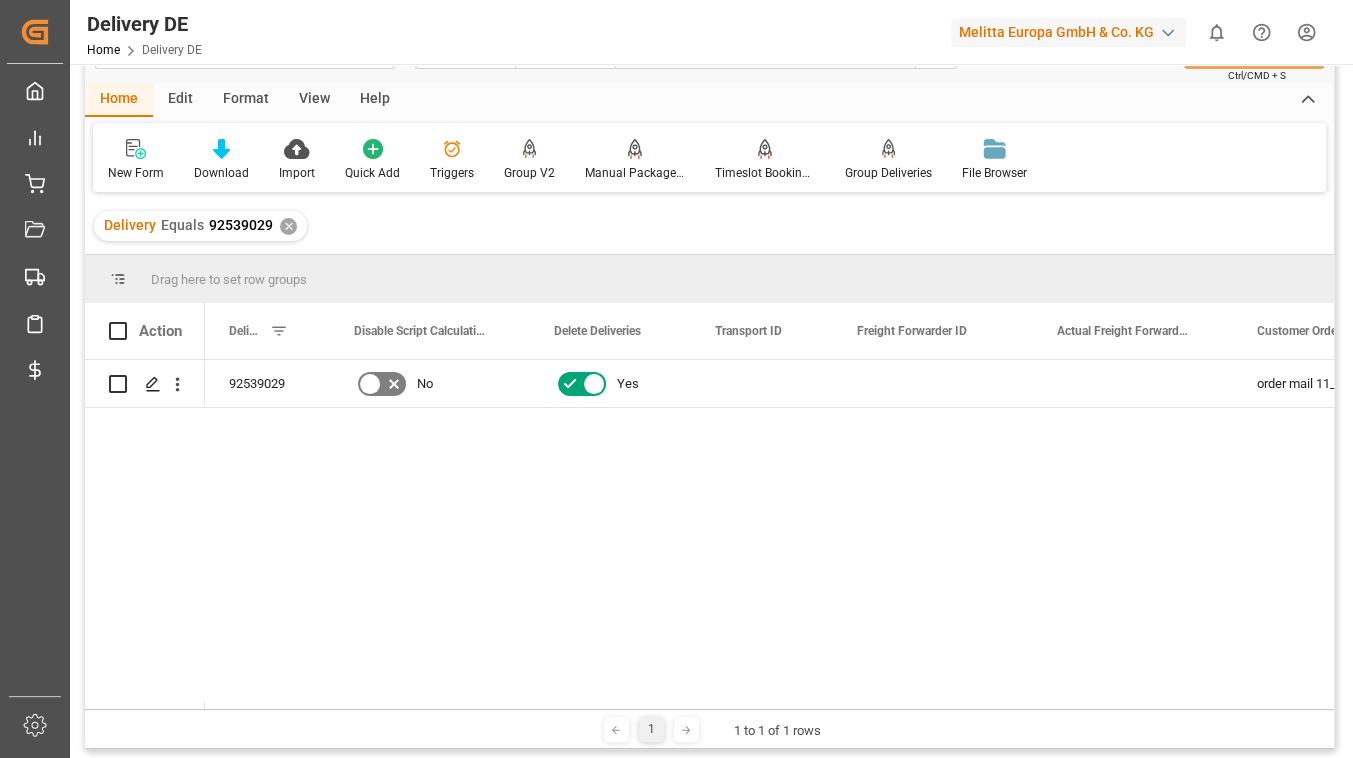 scroll, scrollTop: 181, scrollLeft: 0, axis: vertical 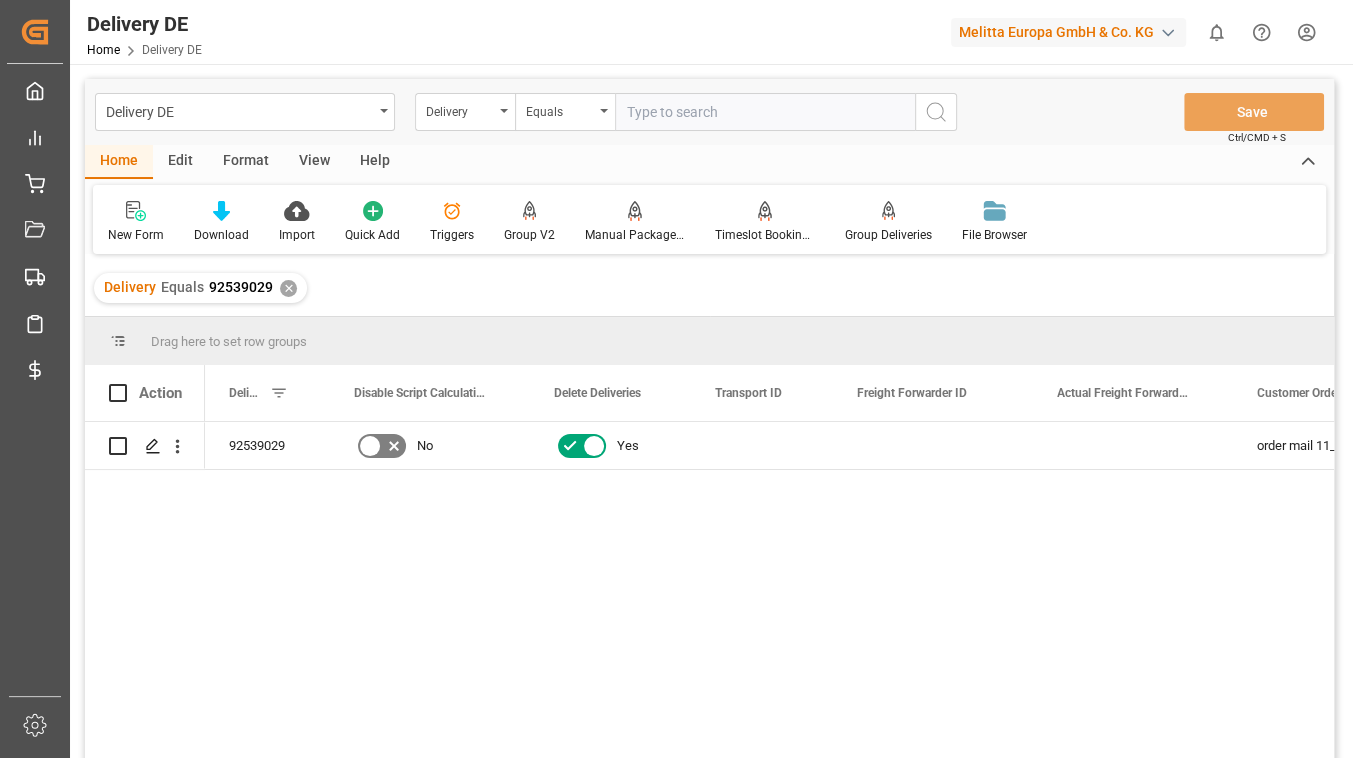 click on "Created by potrace 1.15, written by [PERSON_NAME] [DATE]-[DATE] Created by potrace 1.15, written by [PERSON_NAME] [DATE]-[DATE] My Cockpit My Cockpit Reporting Reporting Delivery DE Delivery DE Transport DE Transport DE Truck Bundling DE Truck Bundling DE Non Conformance DE Non Conformance DE Delivery DE + Transport Cost Delivery DE + Transport Cost Sidebar Settings Back to main menu Delivery DE Home Delivery DE Melitta Europa GmbH & Co. KG 0 Notifications Only show unread All Mark all categories read No notifications Delivery DE Delivery Equals Save Ctrl/CMD + S Home Edit Format View Help New Form Download Import Quick Add Triggers Group V2 Manual Package TypeDetermination Timeslot Booking Report Group Deliveries File Browser Delivery Equals 92539029 ✕
Drag here to set row groups Drag here to set column labels
No to" at bounding box center [676, 379] 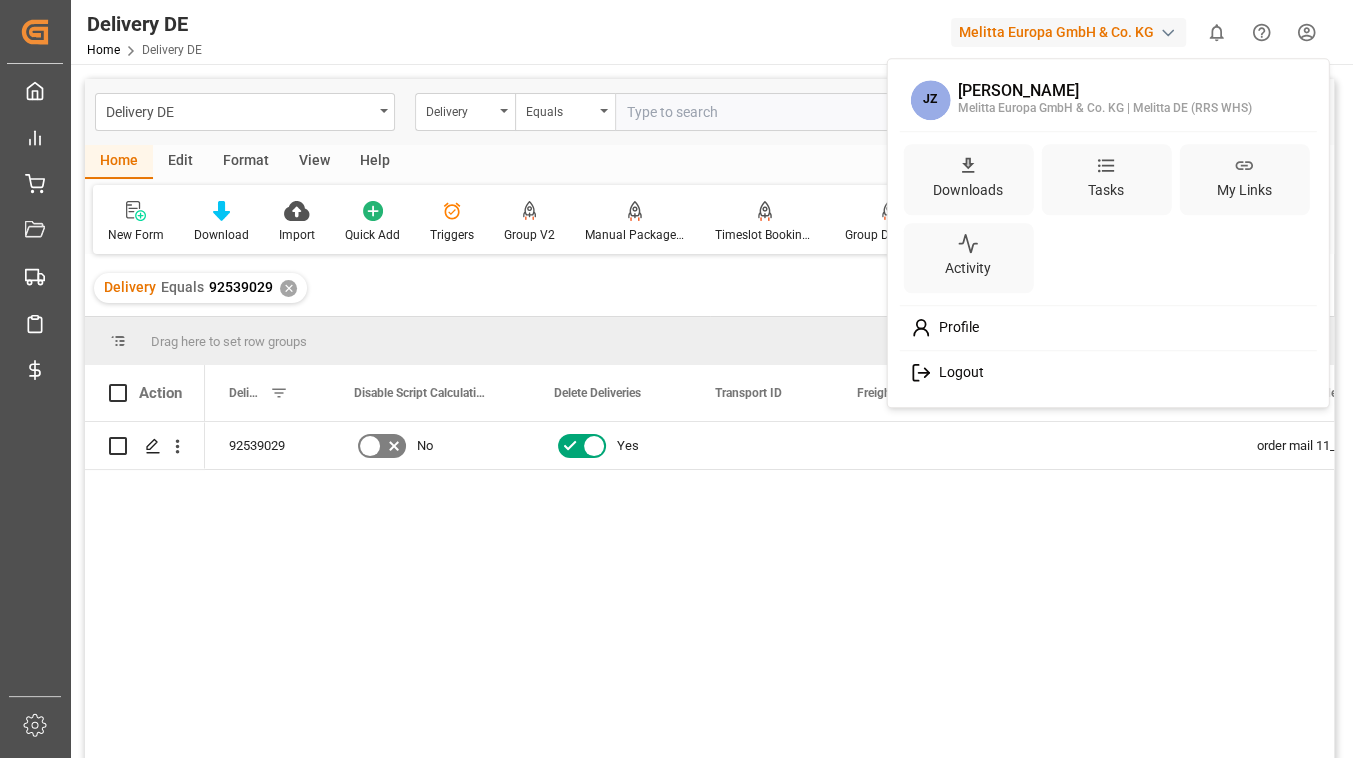 click on "Logout" at bounding box center (957, 373) 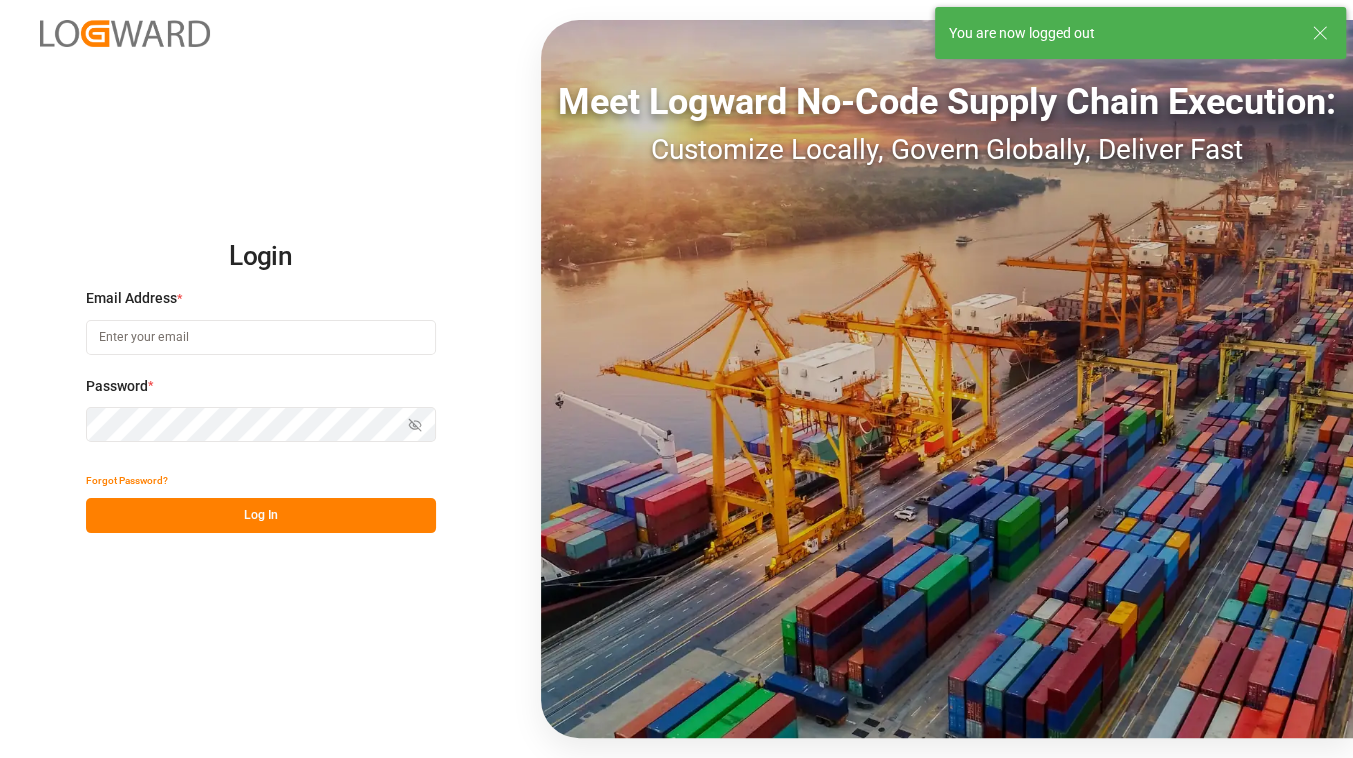 type on "[EMAIL_ADDRESS][DOMAIN_NAME]" 